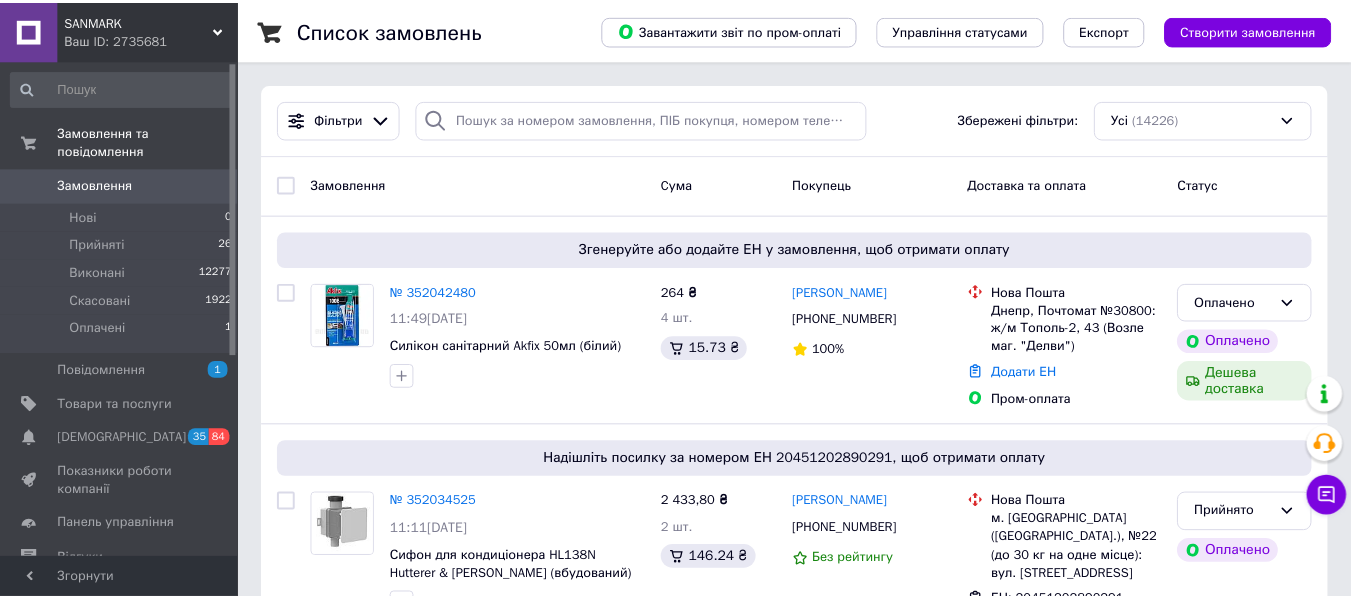 scroll, scrollTop: 0, scrollLeft: 0, axis: both 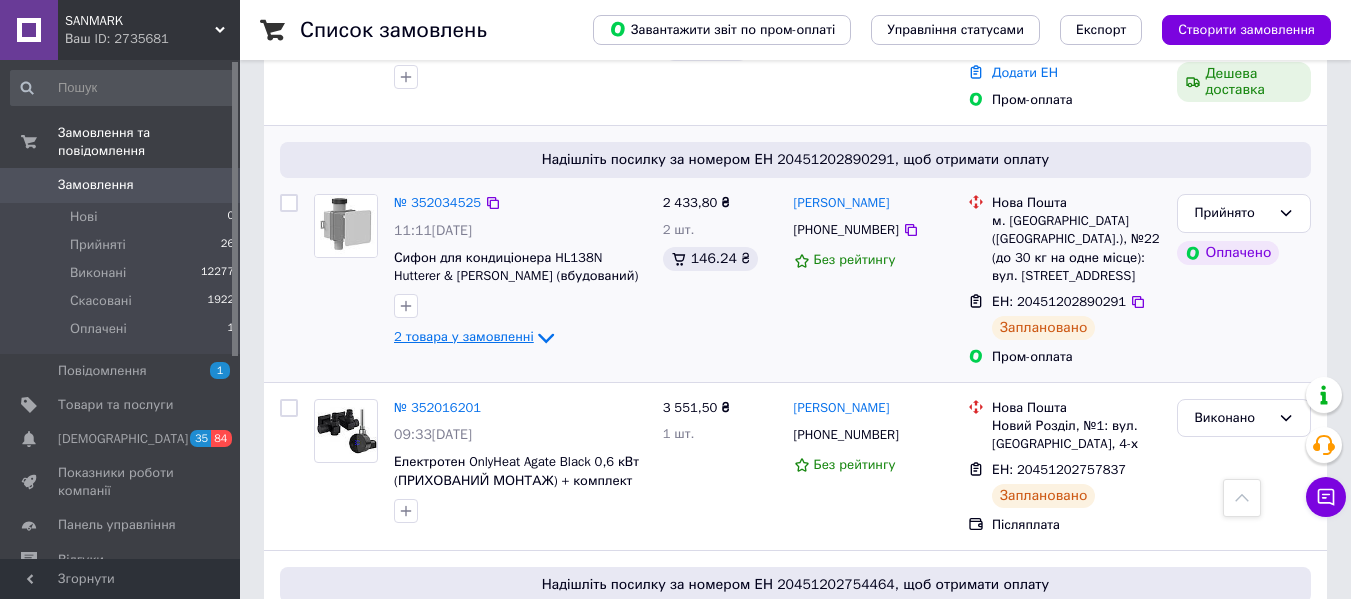 click on "2 товара у замовленні" at bounding box center (464, 337) 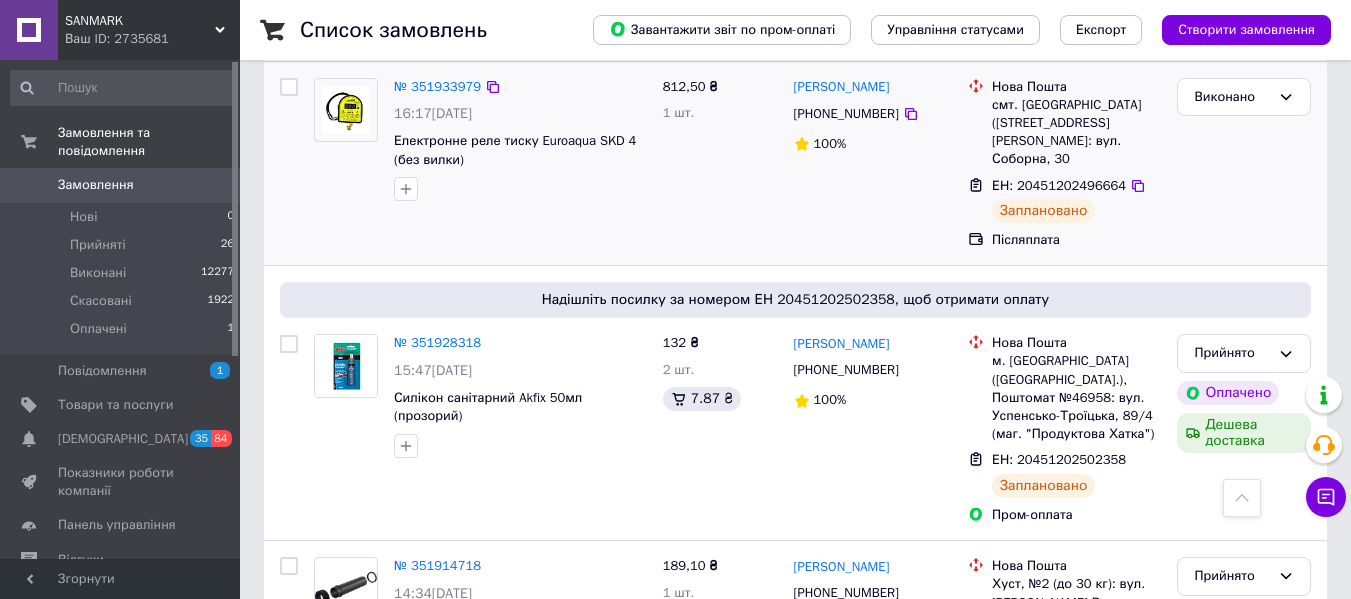 scroll, scrollTop: 2700, scrollLeft: 0, axis: vertical 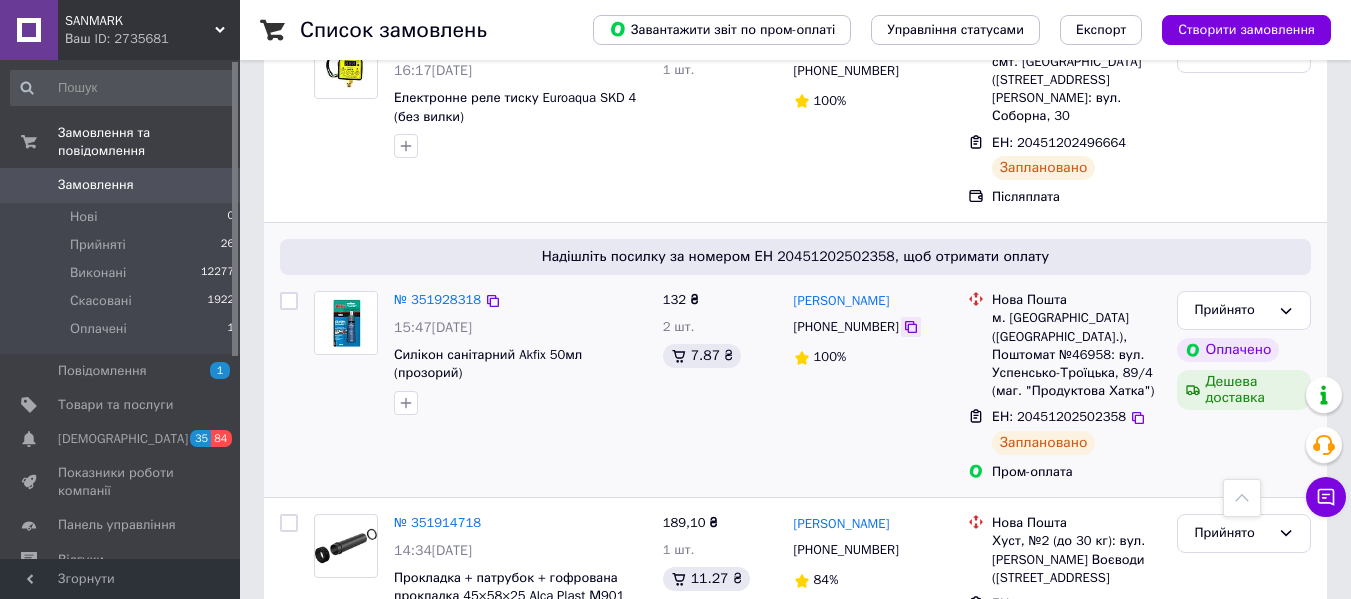 click 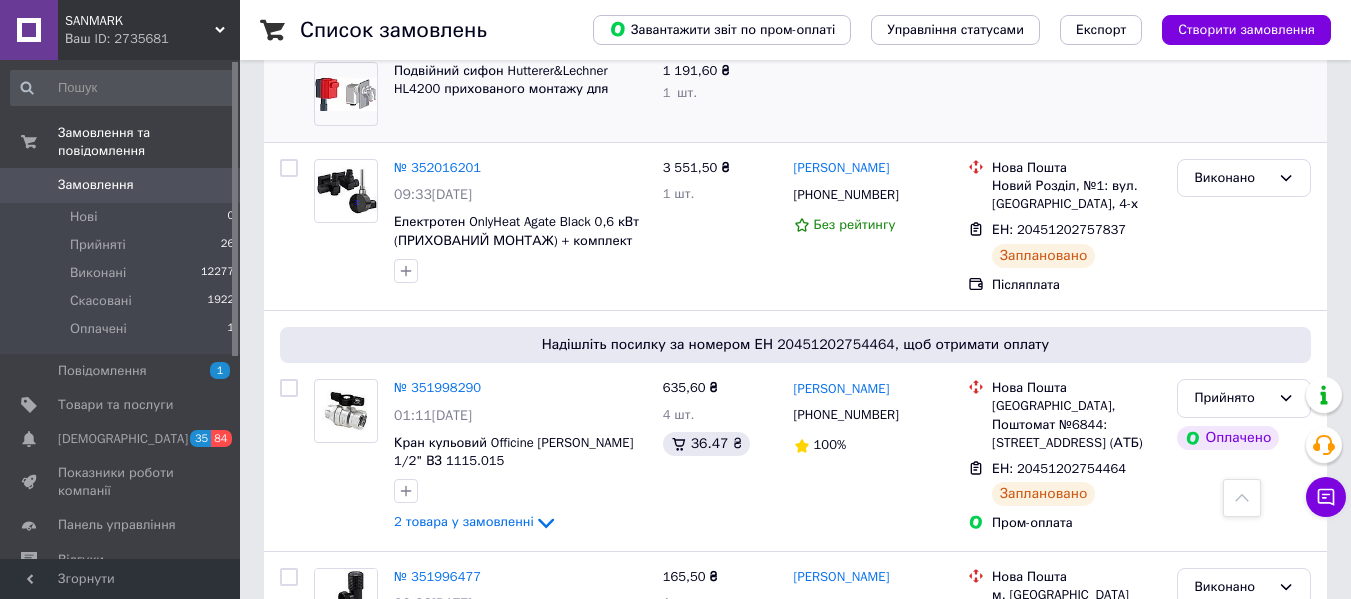 scroll, scrollTop: 0, scrollLeft: 0, axis: both 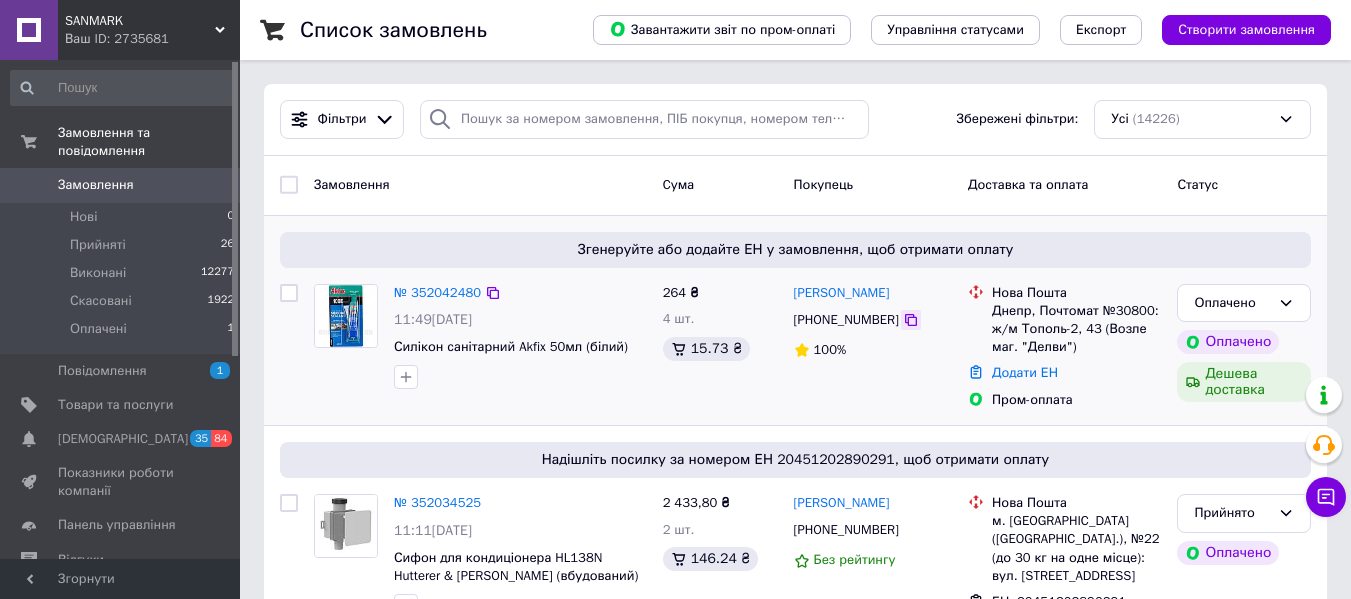 click 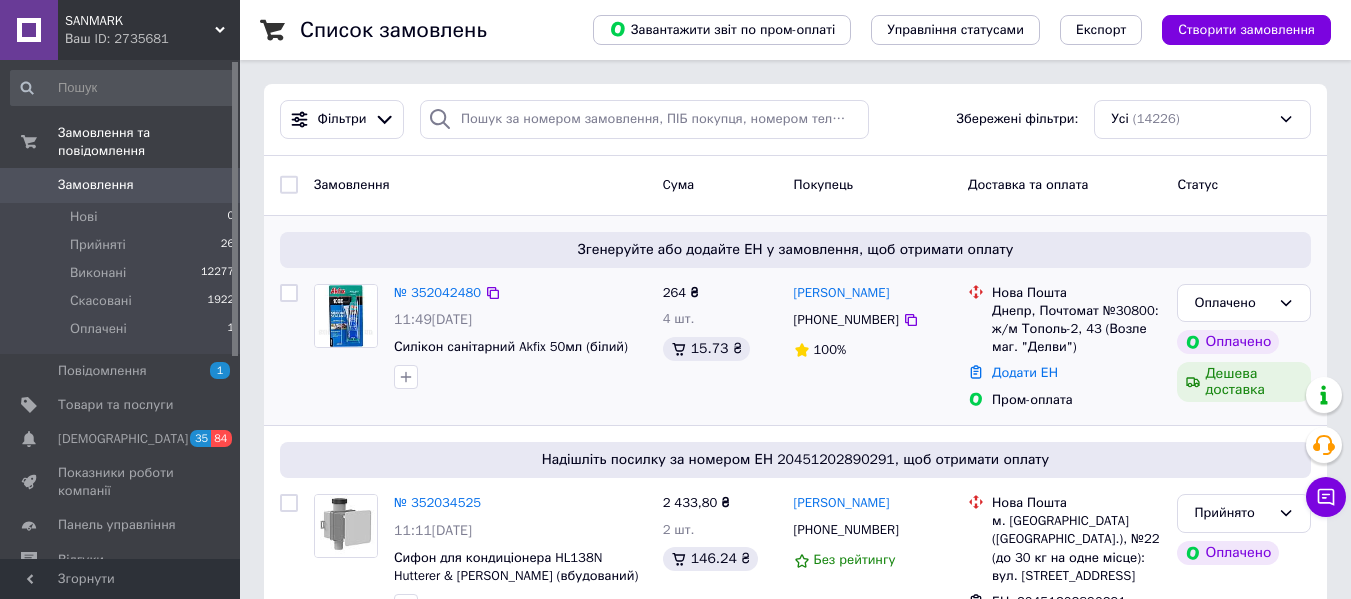 click on "№ 352042480" at bounding box center [437, 293] 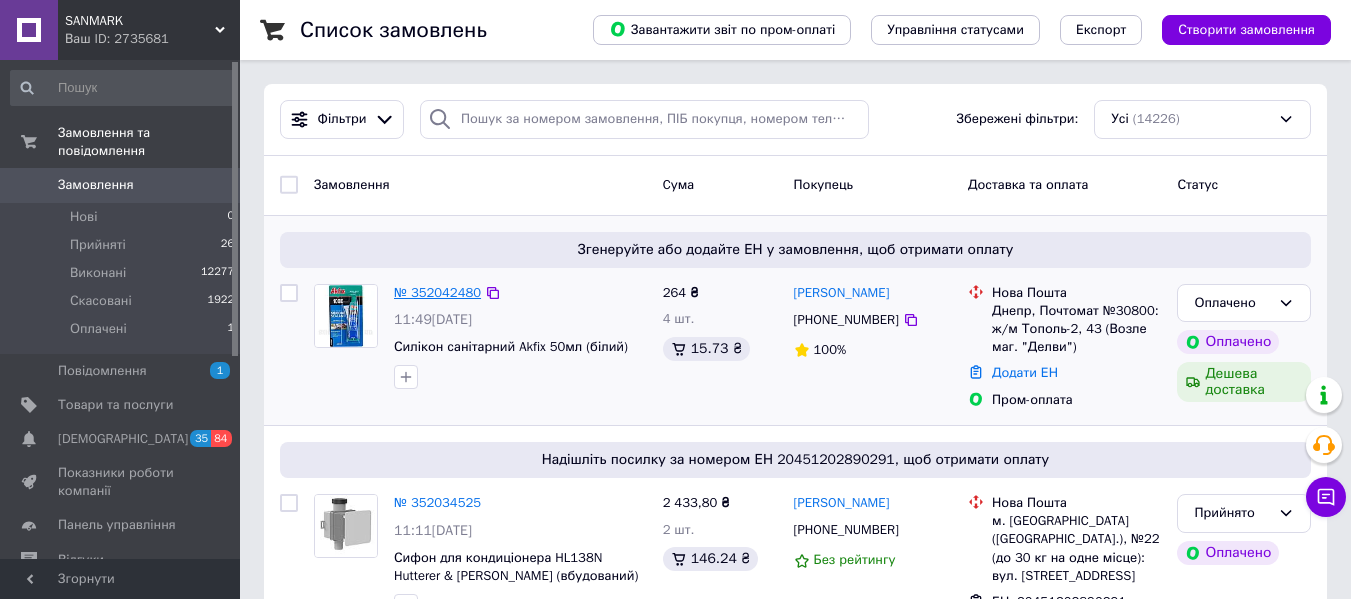 click on "№ 352042480" at bounding box center [437, 292] 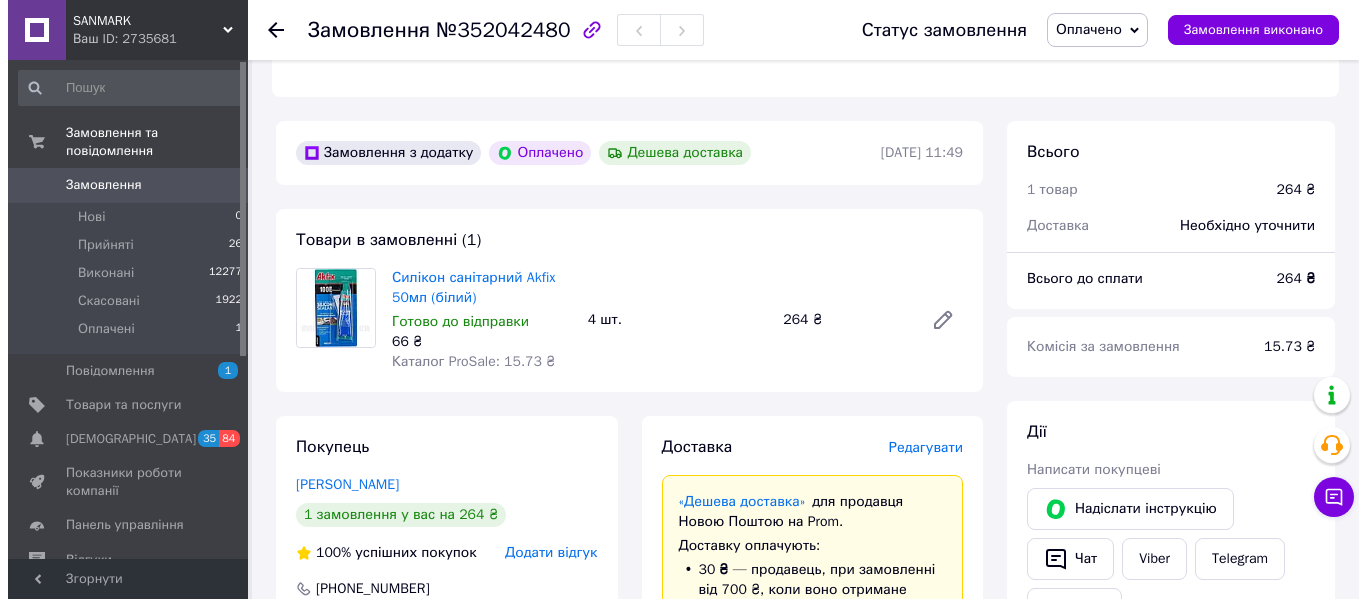 scroll, scrollTop: 656, scrollLeft: 0, axis: vertical 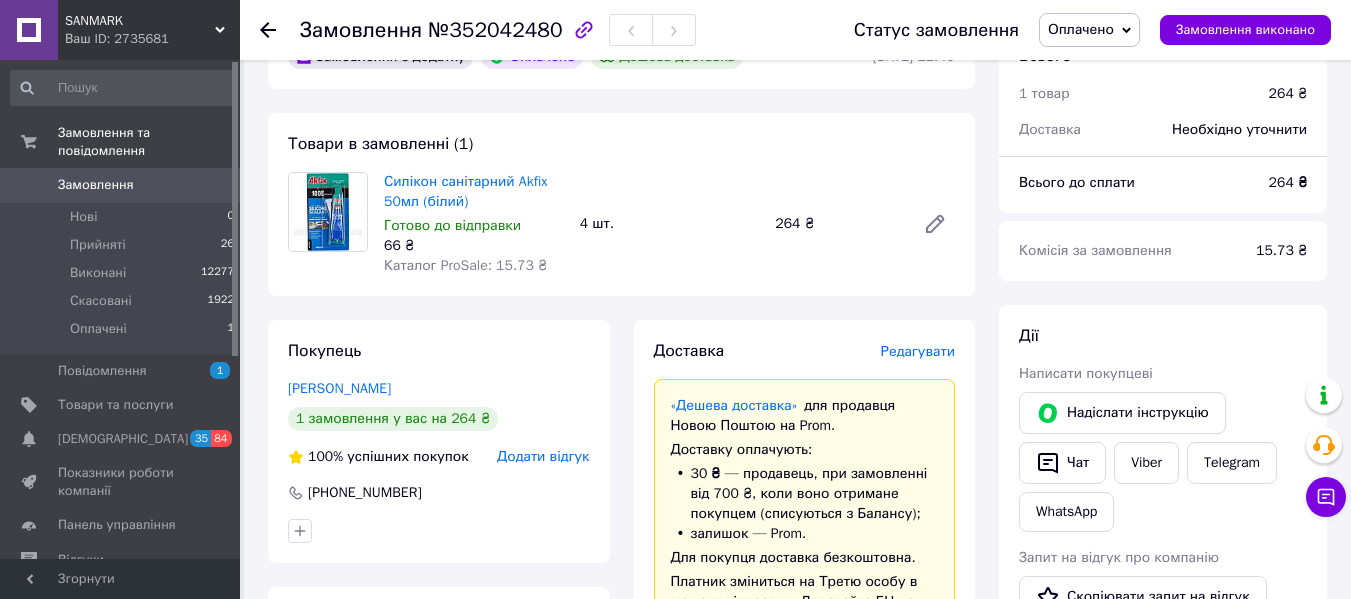 click on "Редагувати" at bounding box center [918, 351] 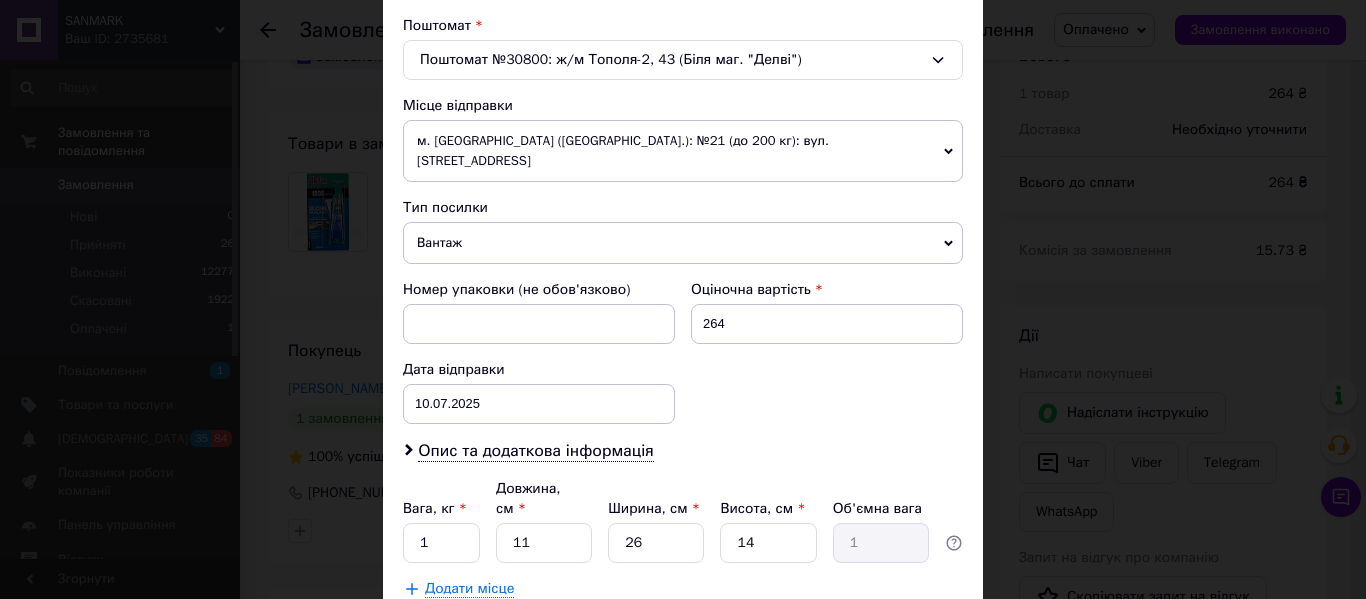 scroll, scrollTop: 700, scrollLeft: 0, axis: vertical 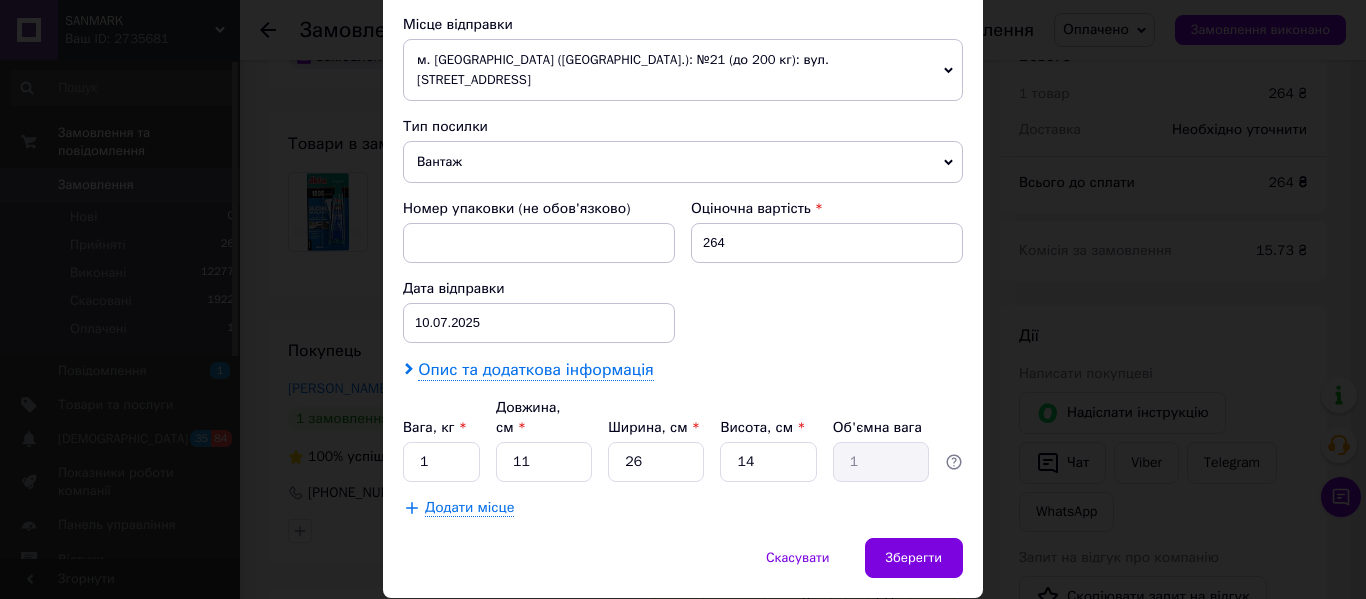 click on "Опис та додаткова інформація" at bounding box center [535, 370] 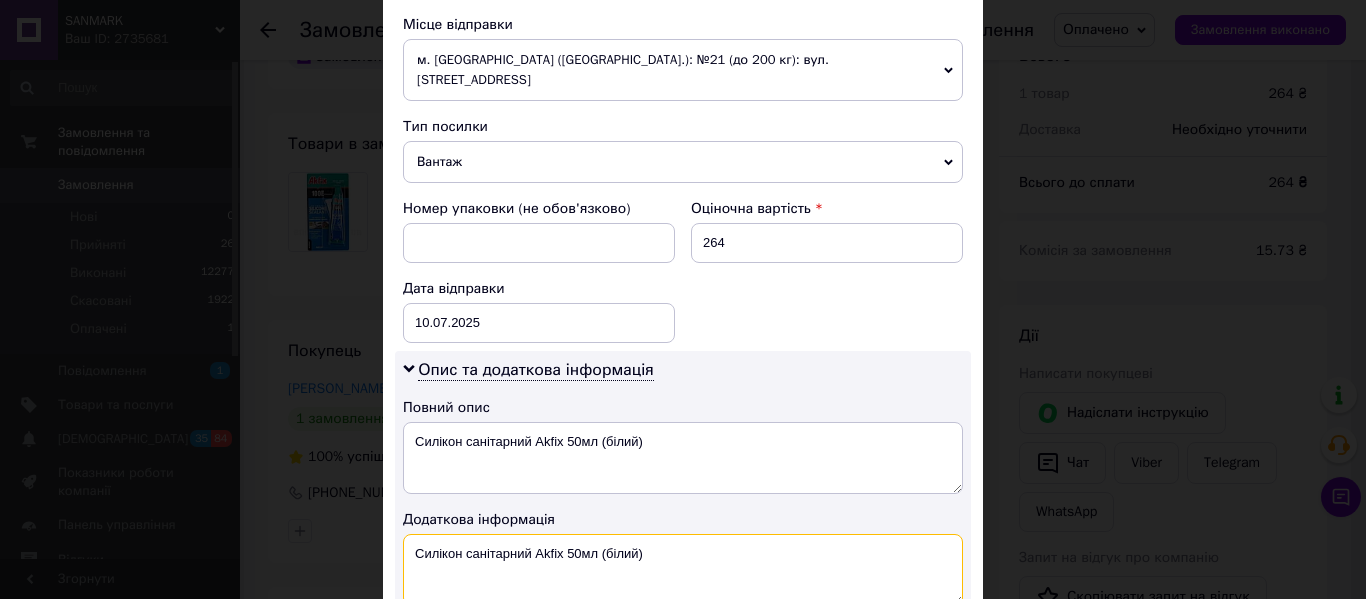 drag, startPoint x: 421, startPoint y: 531, endPoint x: 383, endPoint y: 547, distance: 41.231056 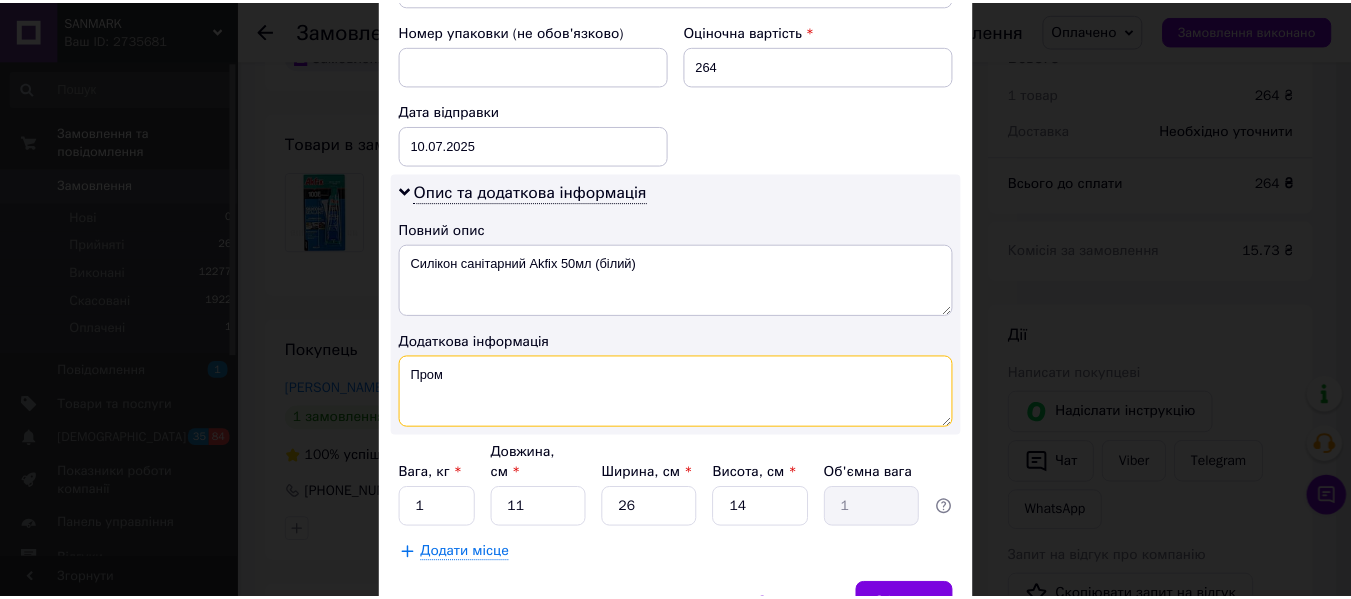 scroll, scrollTop: 953, scrollLeft: 0, axis: vertical 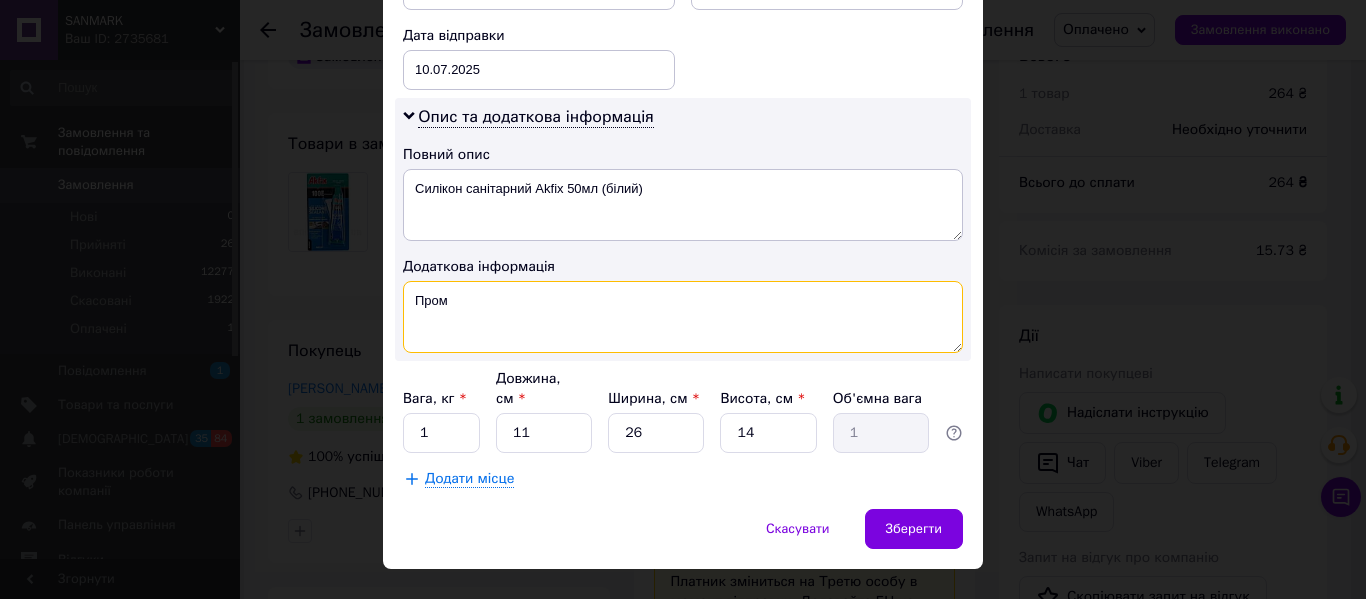 type on "Пром" 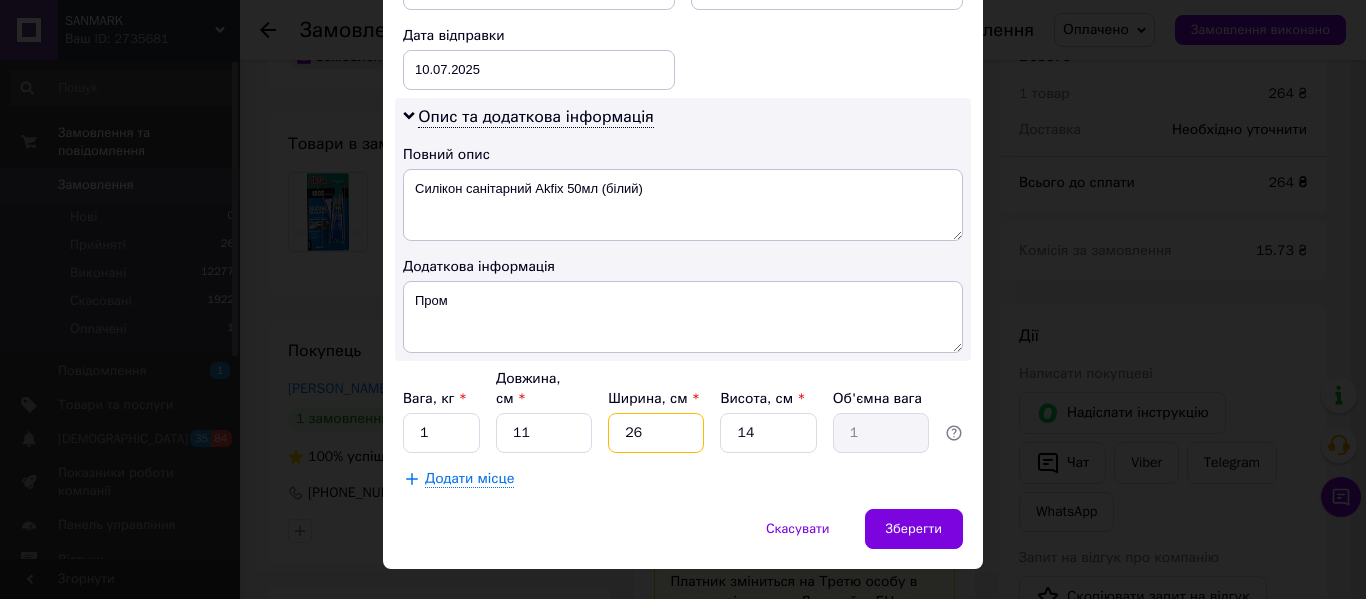 drag, startPoint x: 660, startPoint y: 400, endPoint x: 577, endPoint y: 400, distance: 83 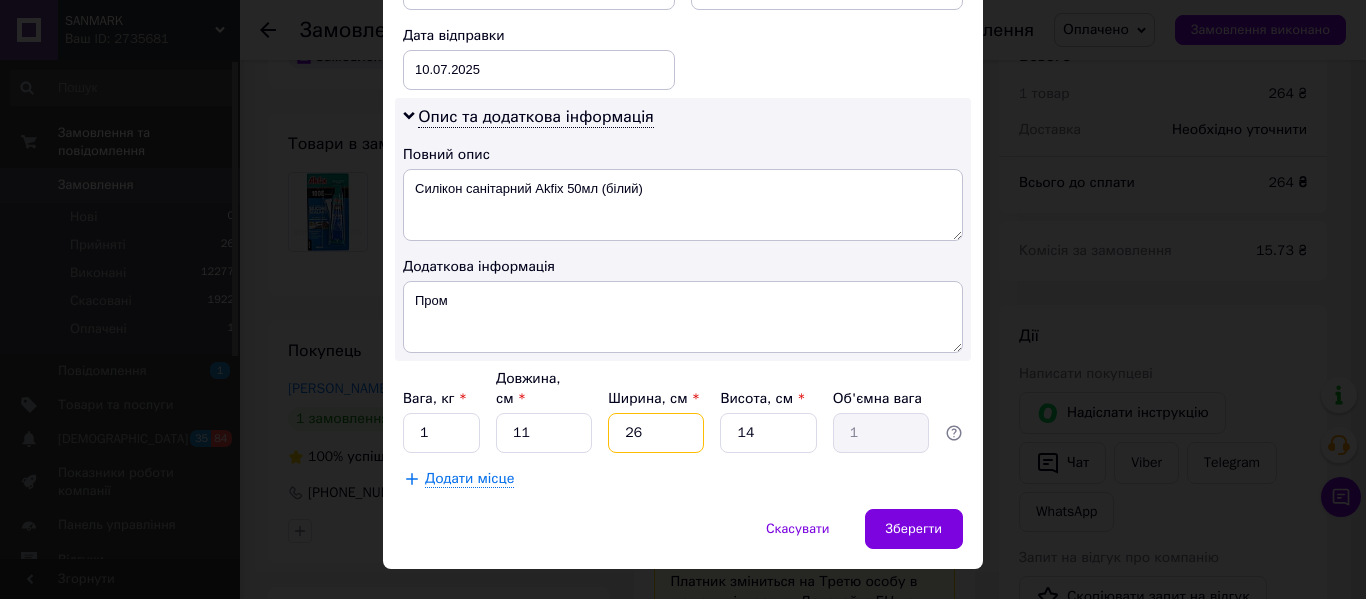 type 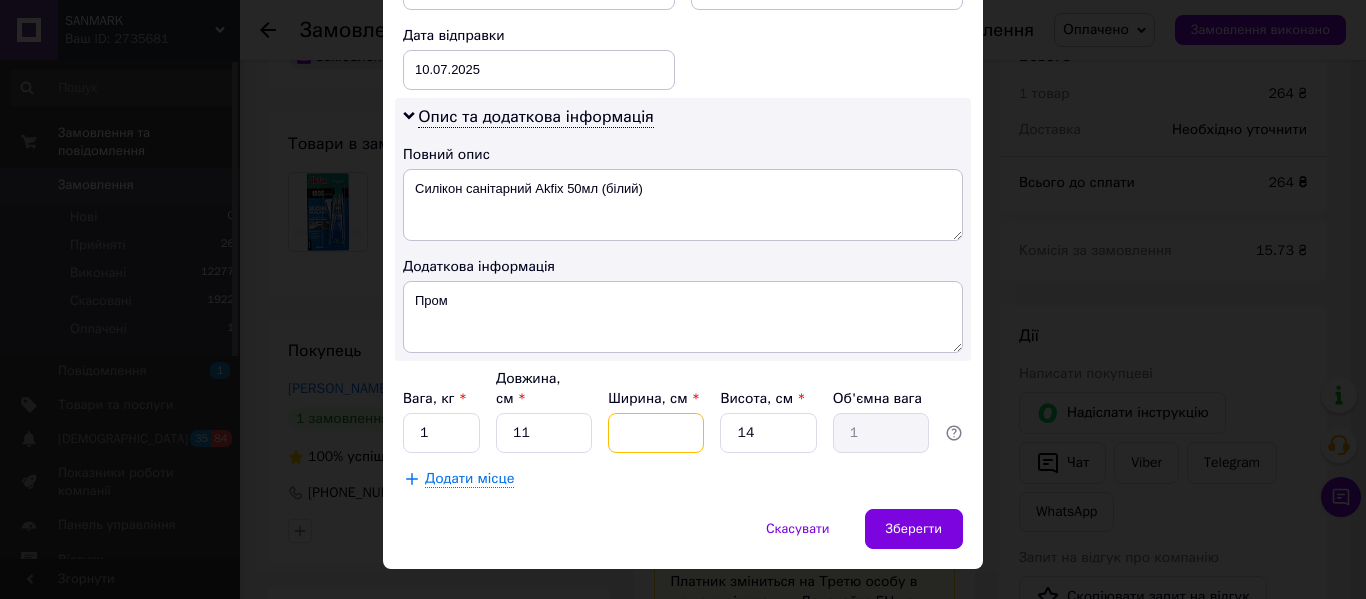 type 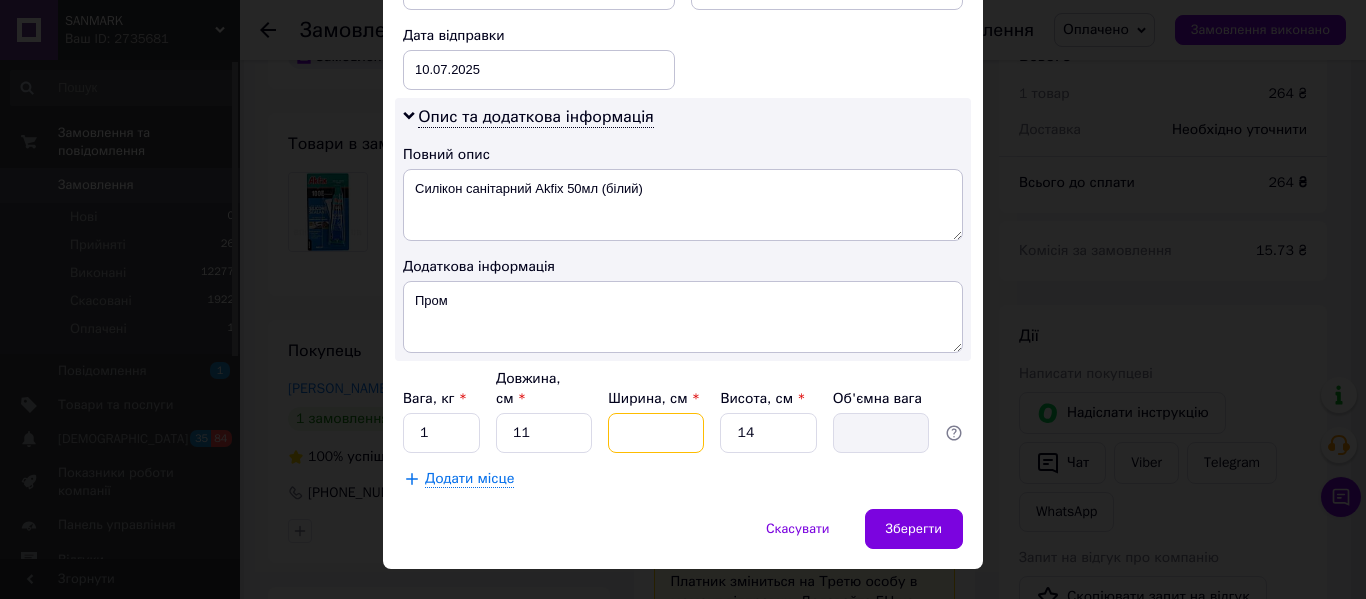 type on "1" 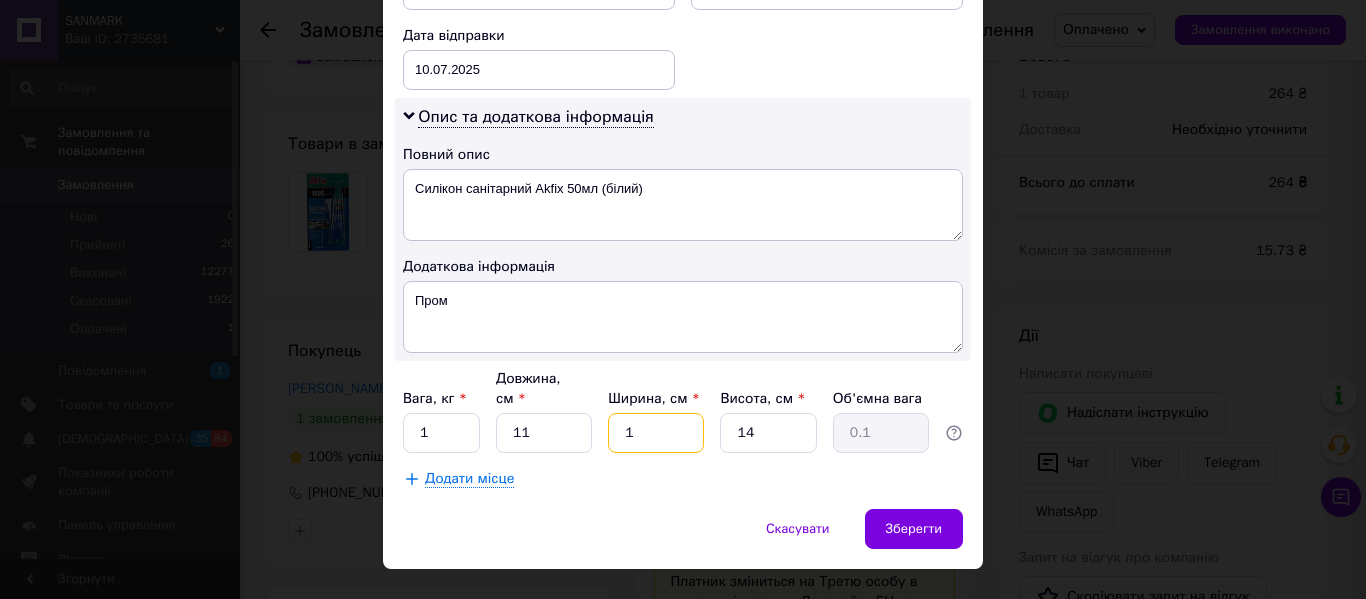 type on "15" 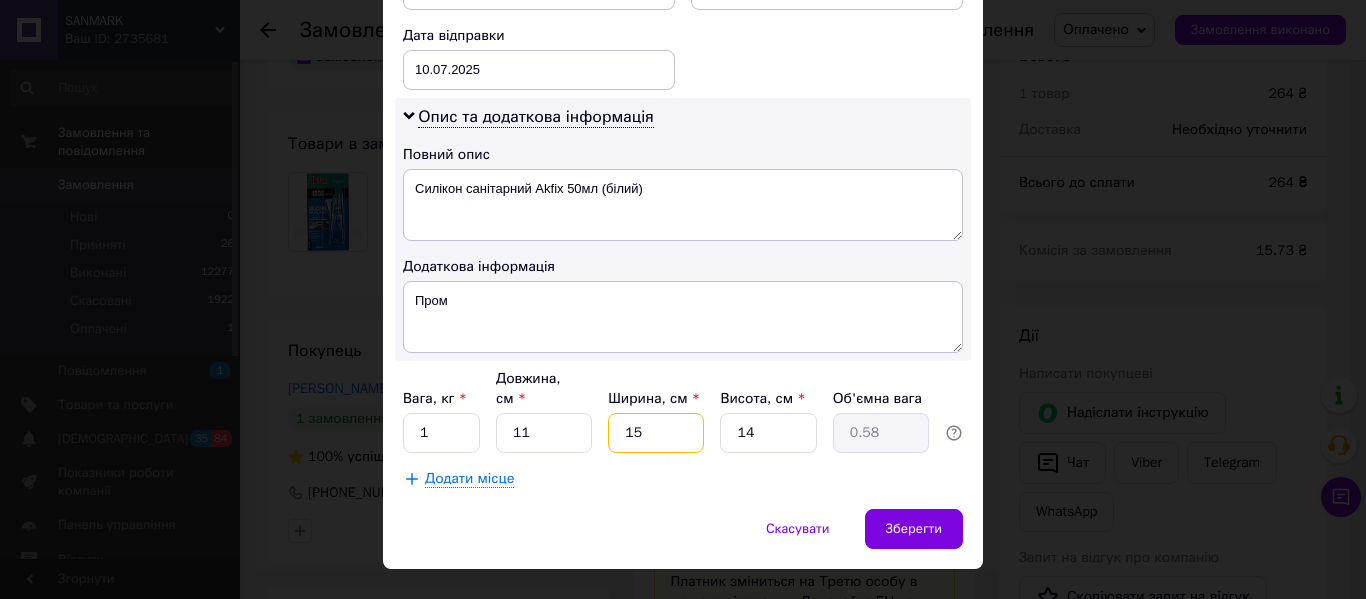 type on "15" 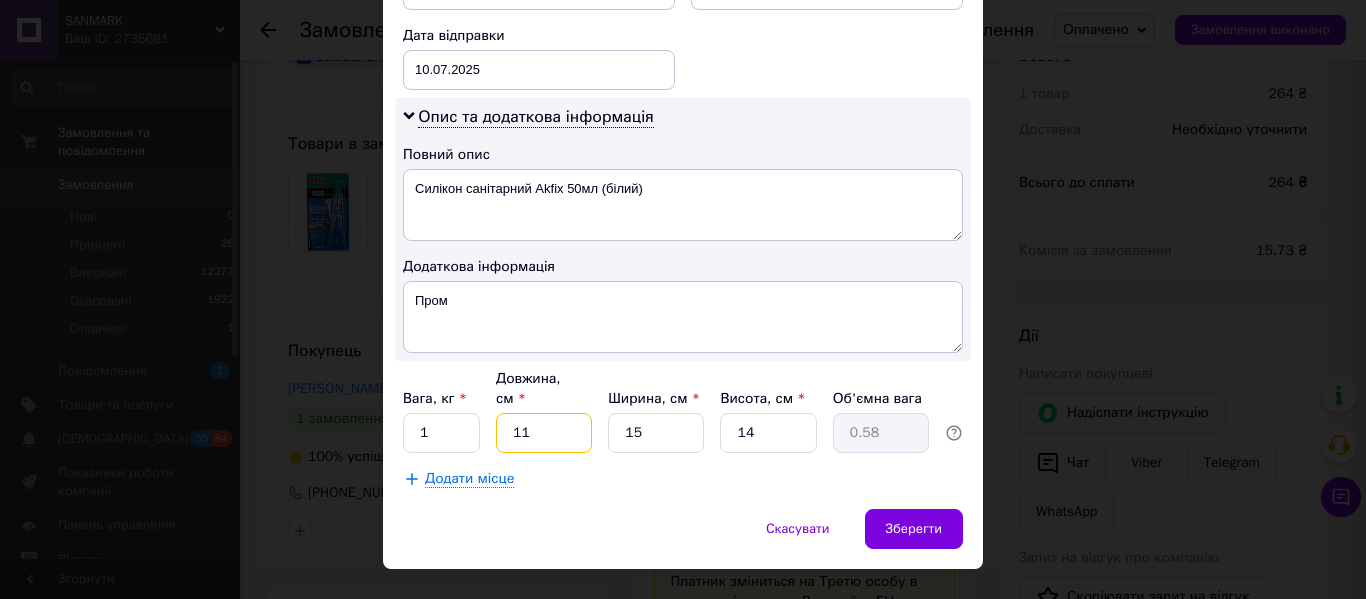 drag, startPoint x: 577, startPoint y: 400, endPoint x: 525, endPoint y: 395, distance: 52.23983 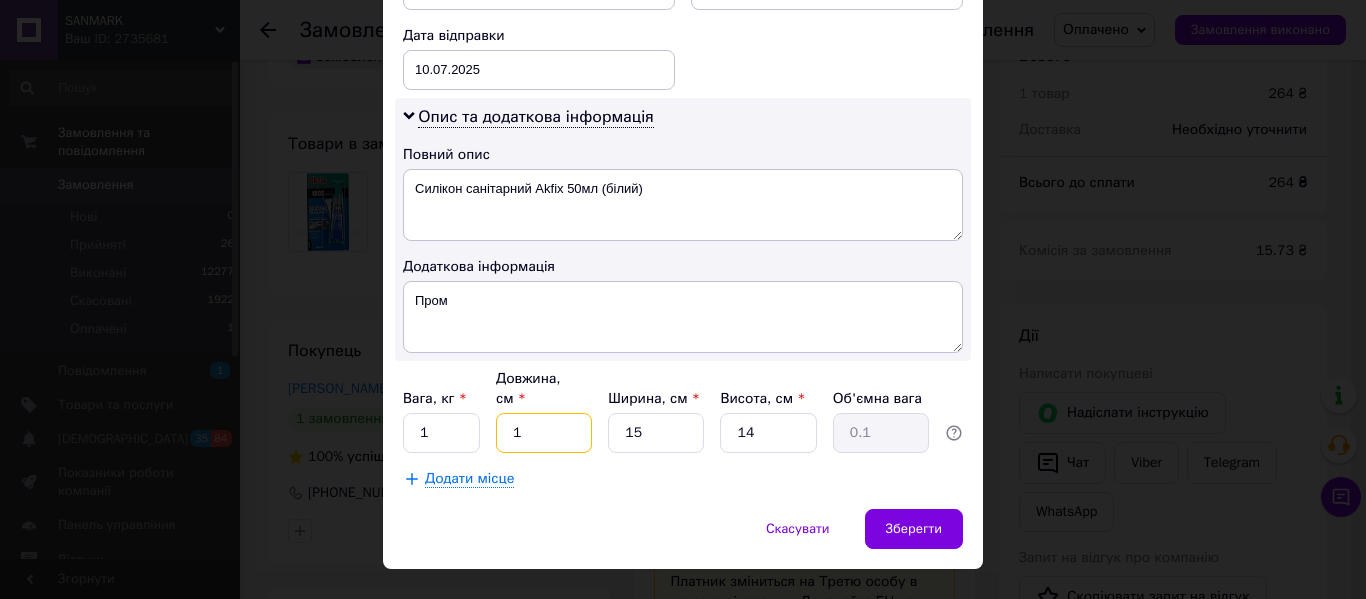 type on "15" 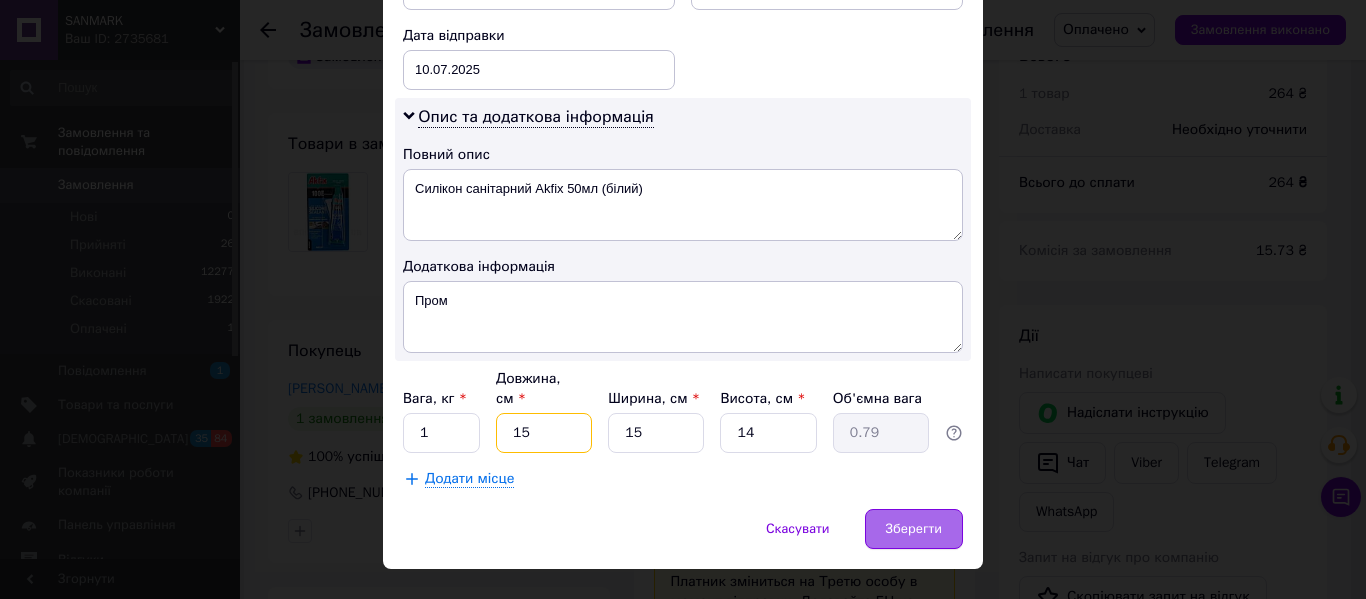 type on "15" 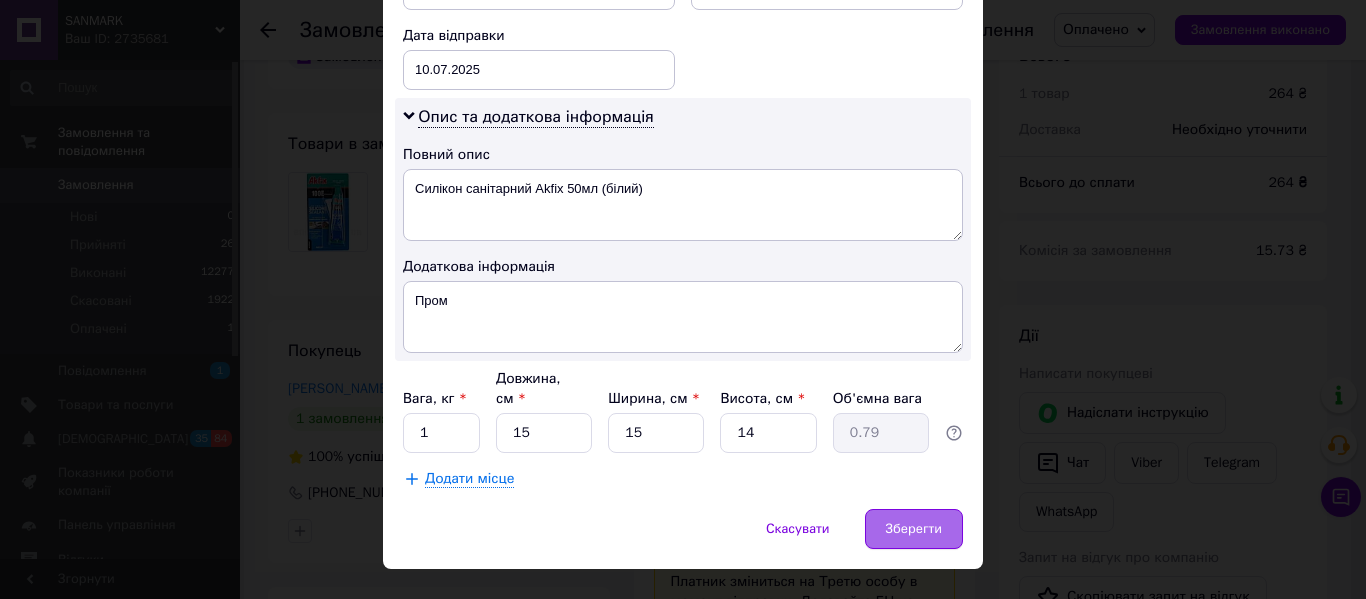 click on "Зберегти" at bounding box center [914, 529] 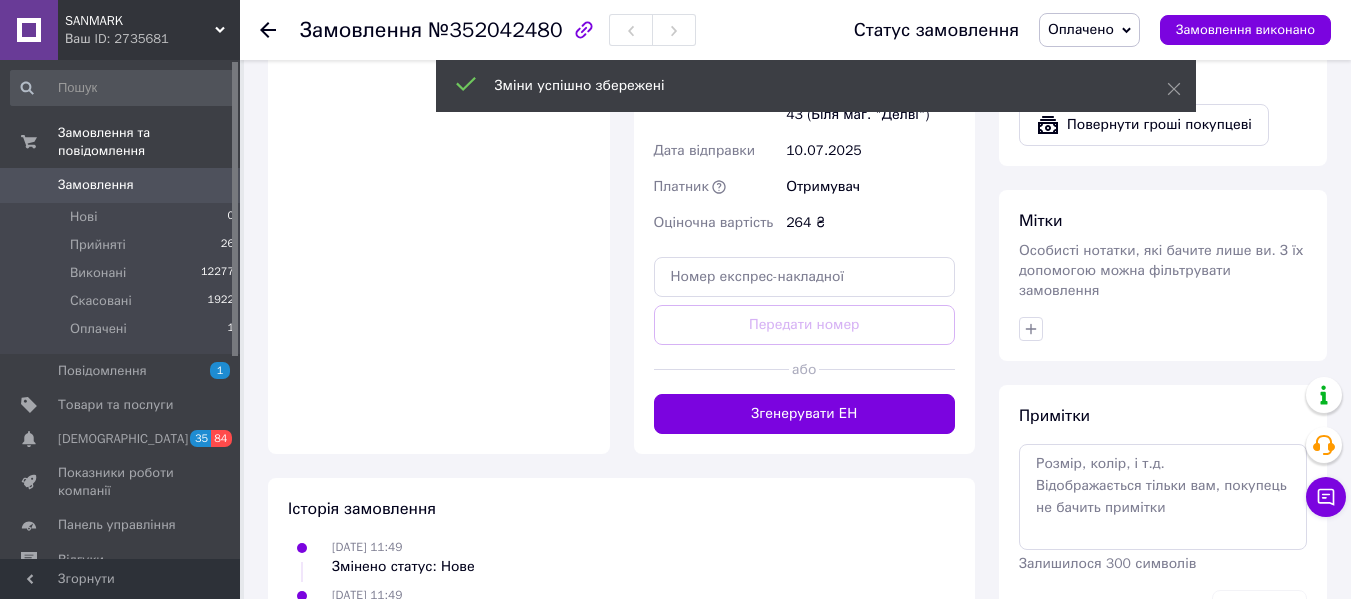 scroll, scrollTop: 1456, scrollLeft: 0, axis: vertical 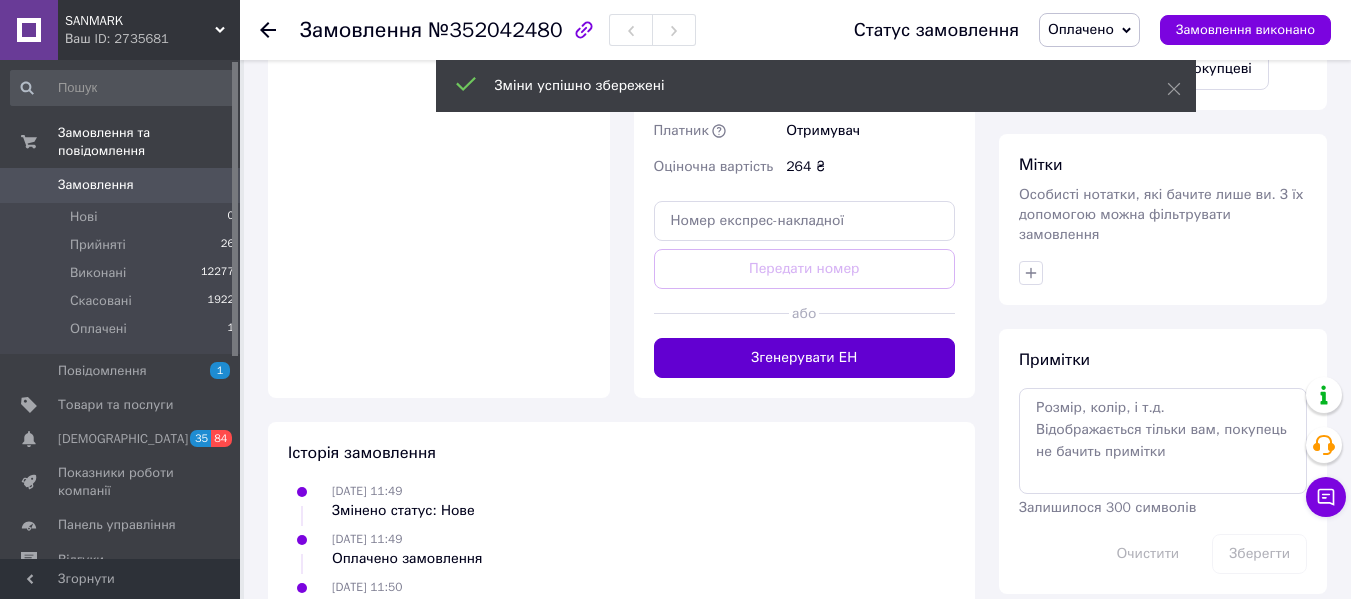click on "Згенерувати ЕН" at bounding box center (805, 358) 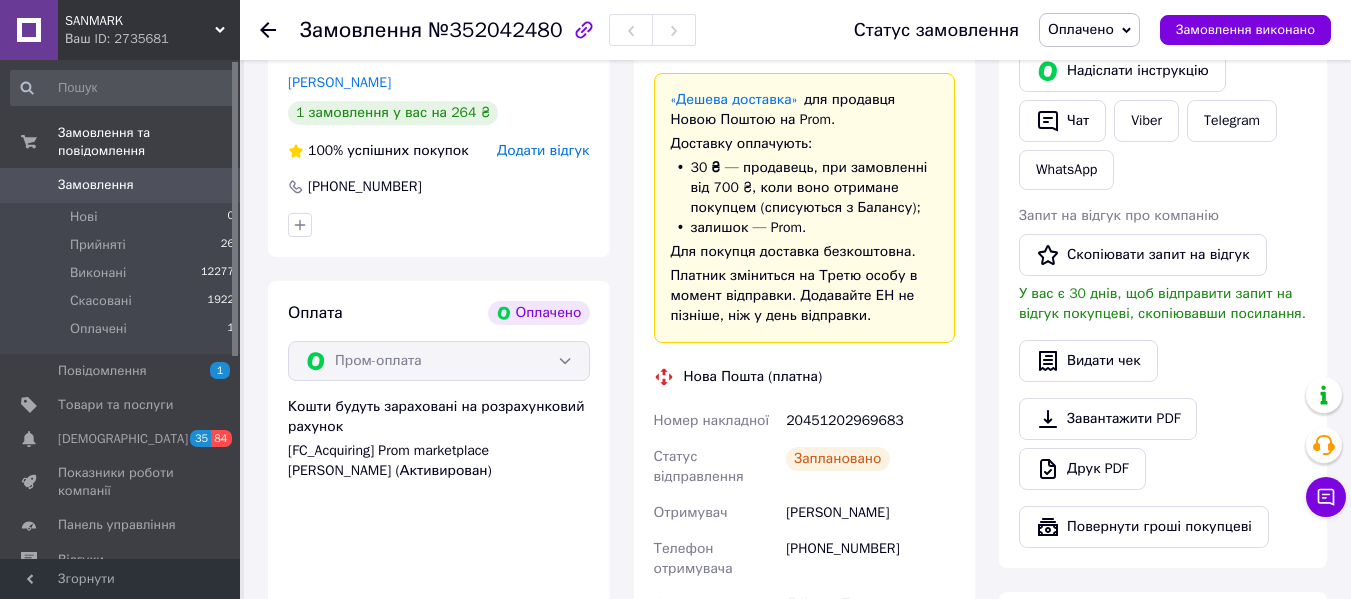 scroll, scrollTop: 956, scrollLeft: 0, axis: vertical 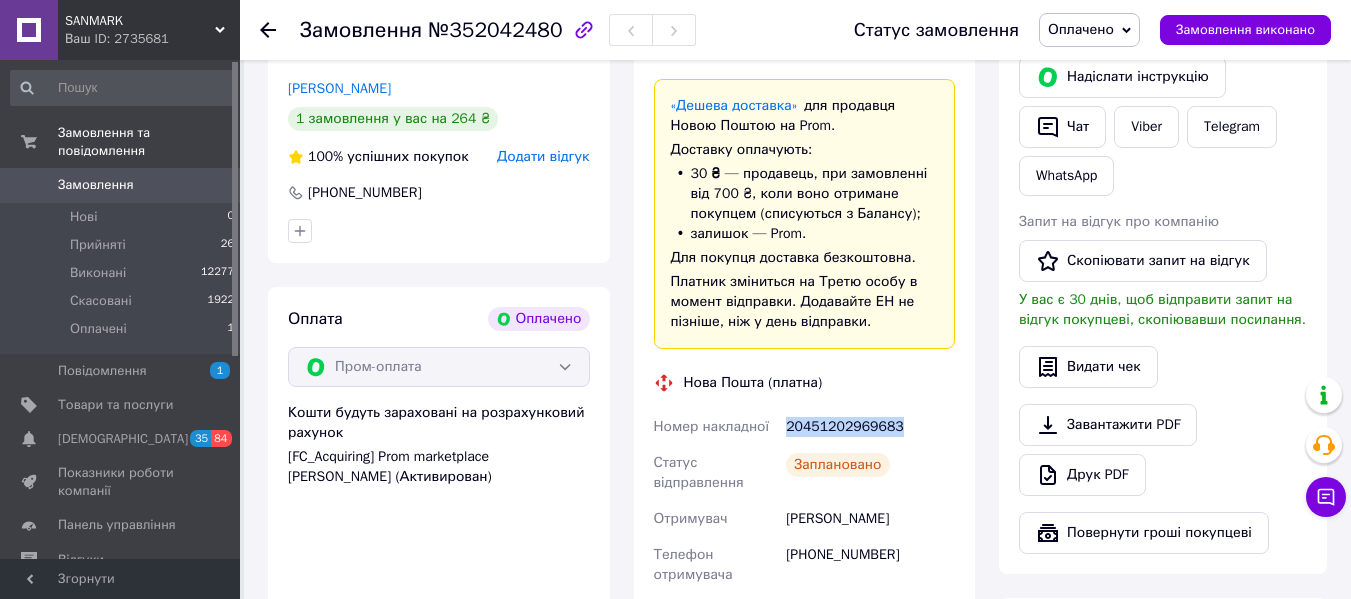 drag, startPoint x: 787, startPoint y: 405, endPoint x: 931, endPoint y: 400, distance: 144.08678 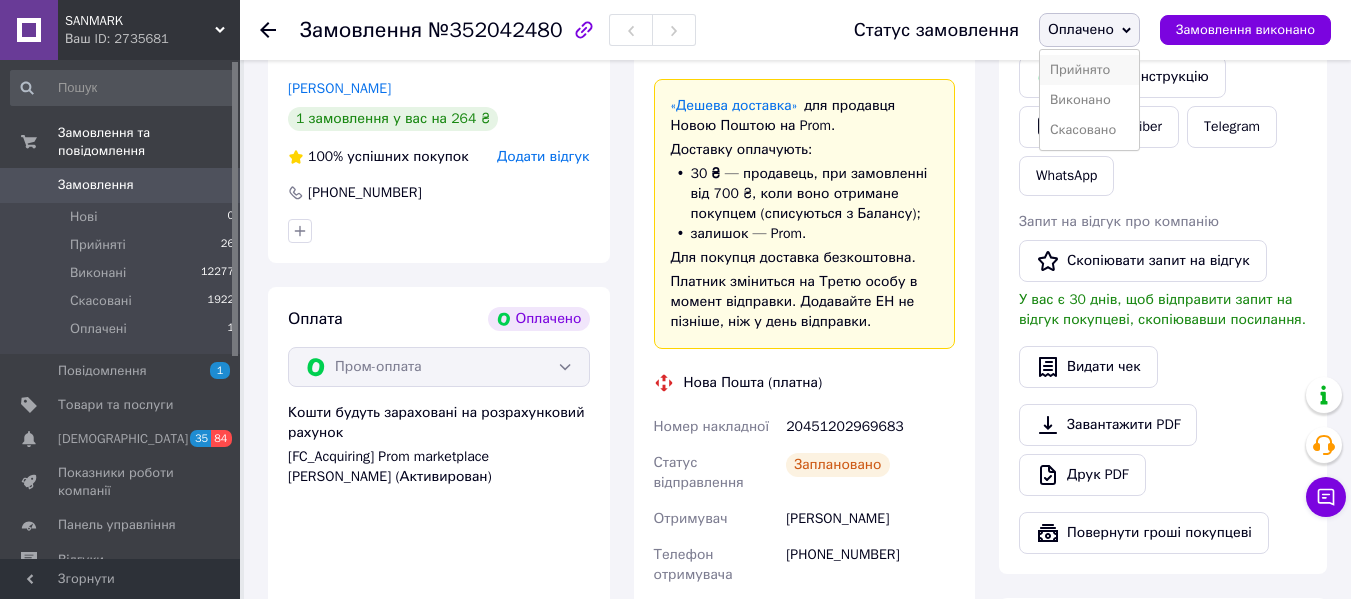 click on "Прийнято" at bounding box center [1089, 70] 